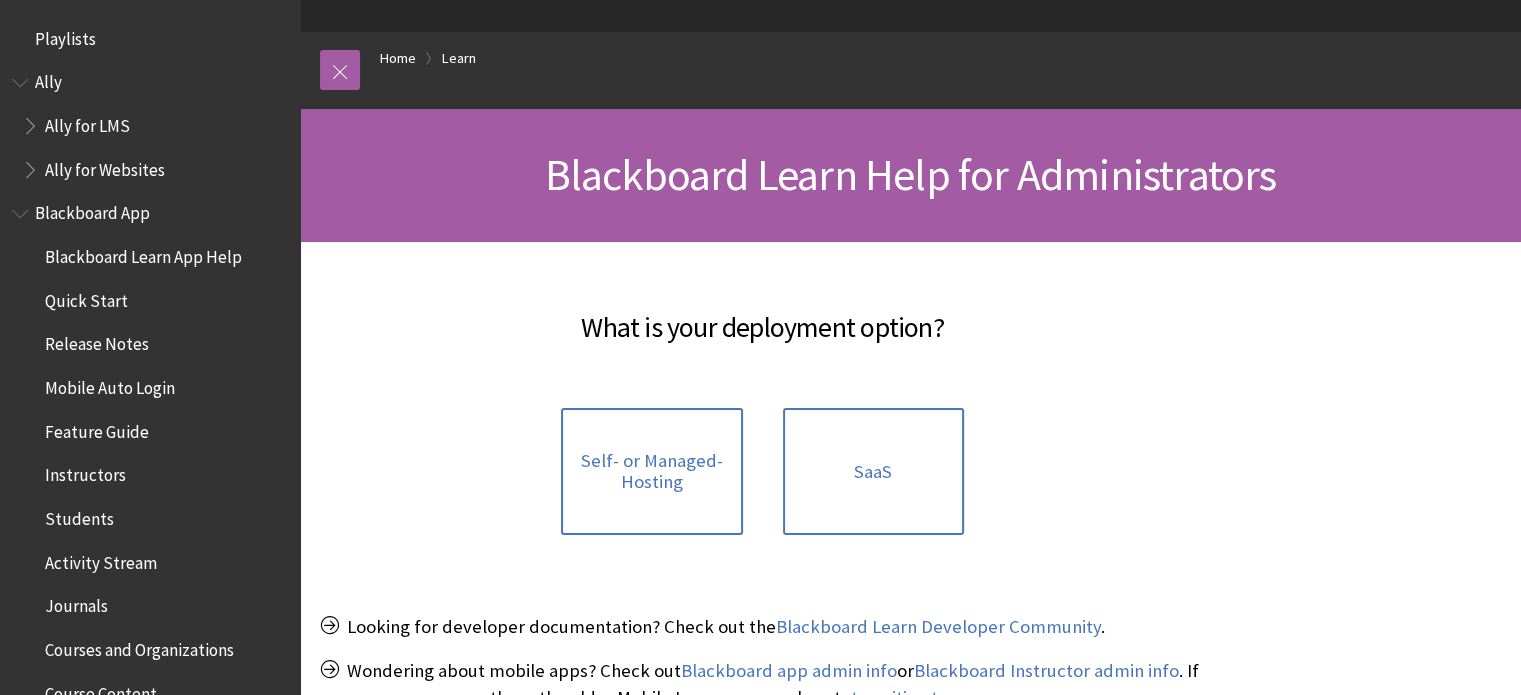 scroll, scrollTop: 176, scrollLeft: 0, axis: vertical 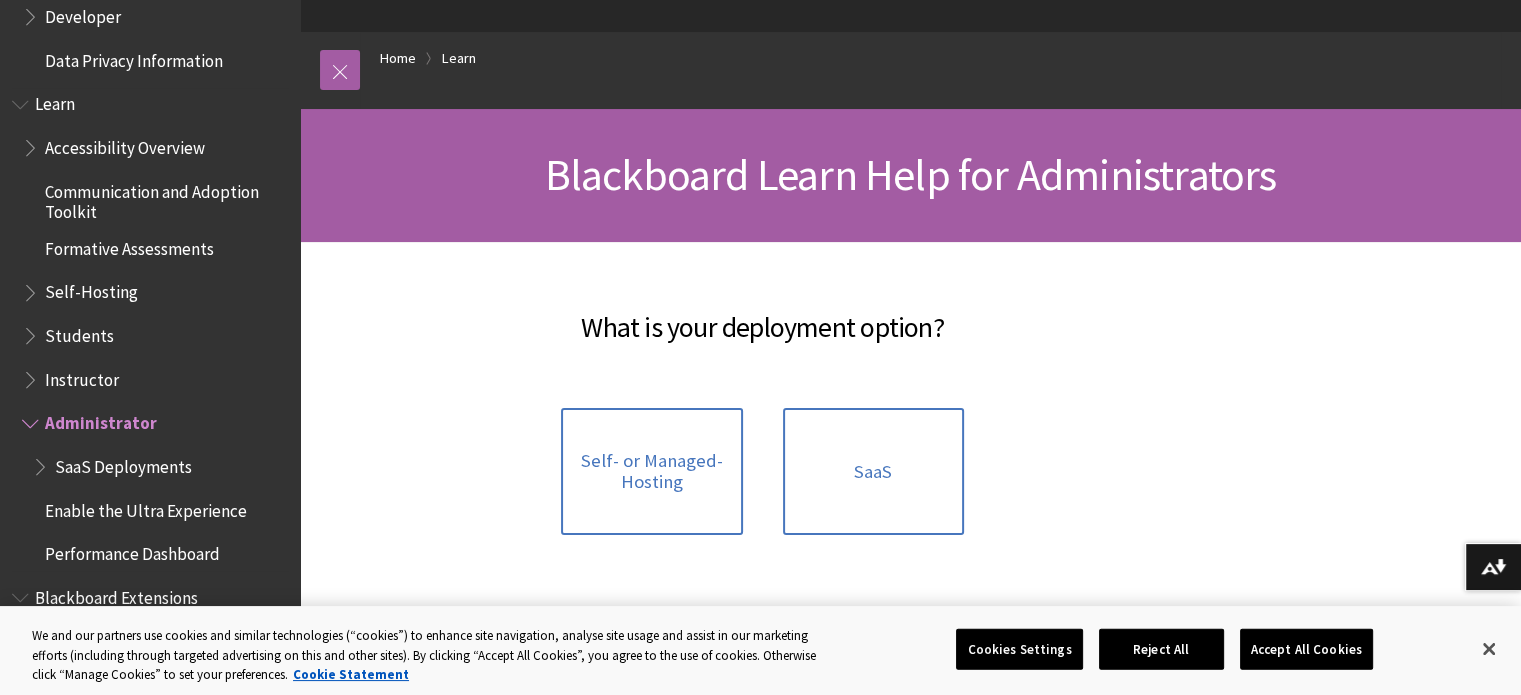 click at bounding box center [32, 375] 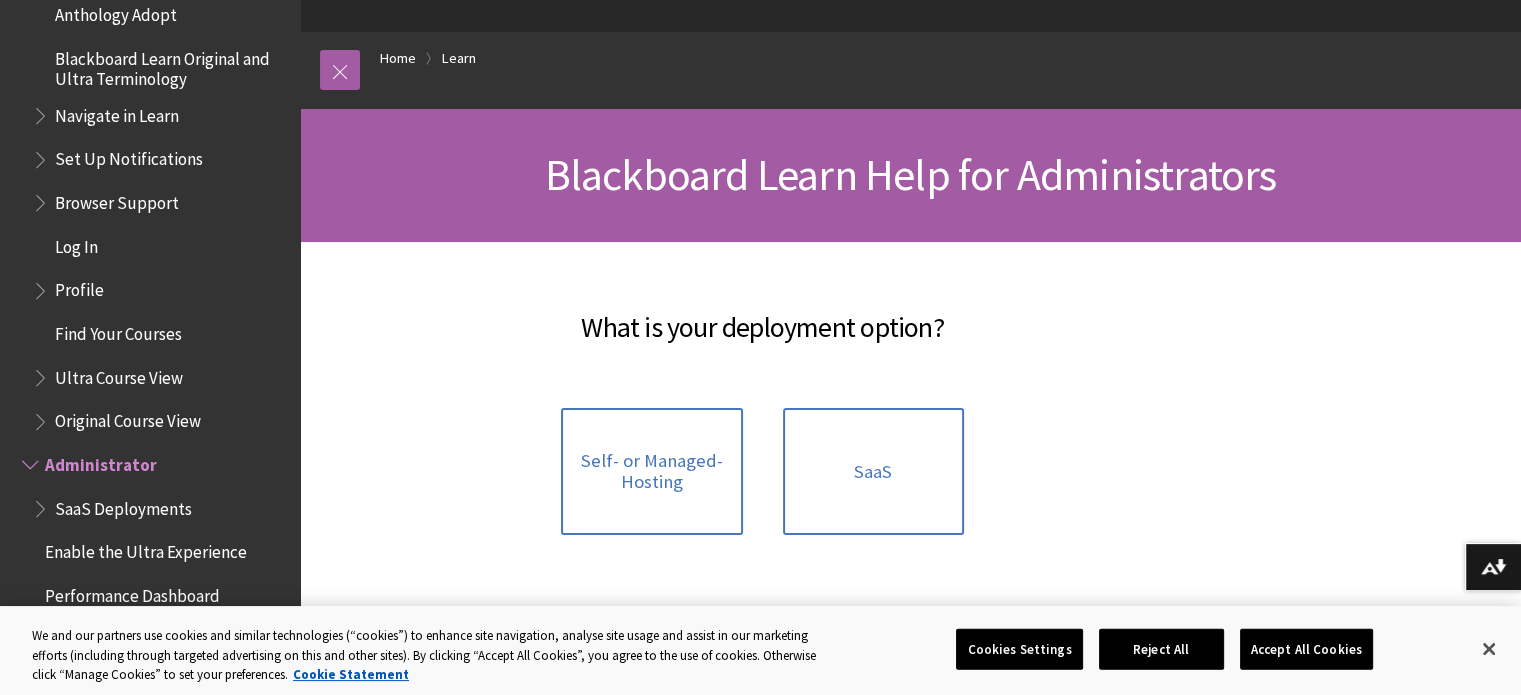 scroll, scrollTop: 2140, scrollLeft: 0, axis: vertical 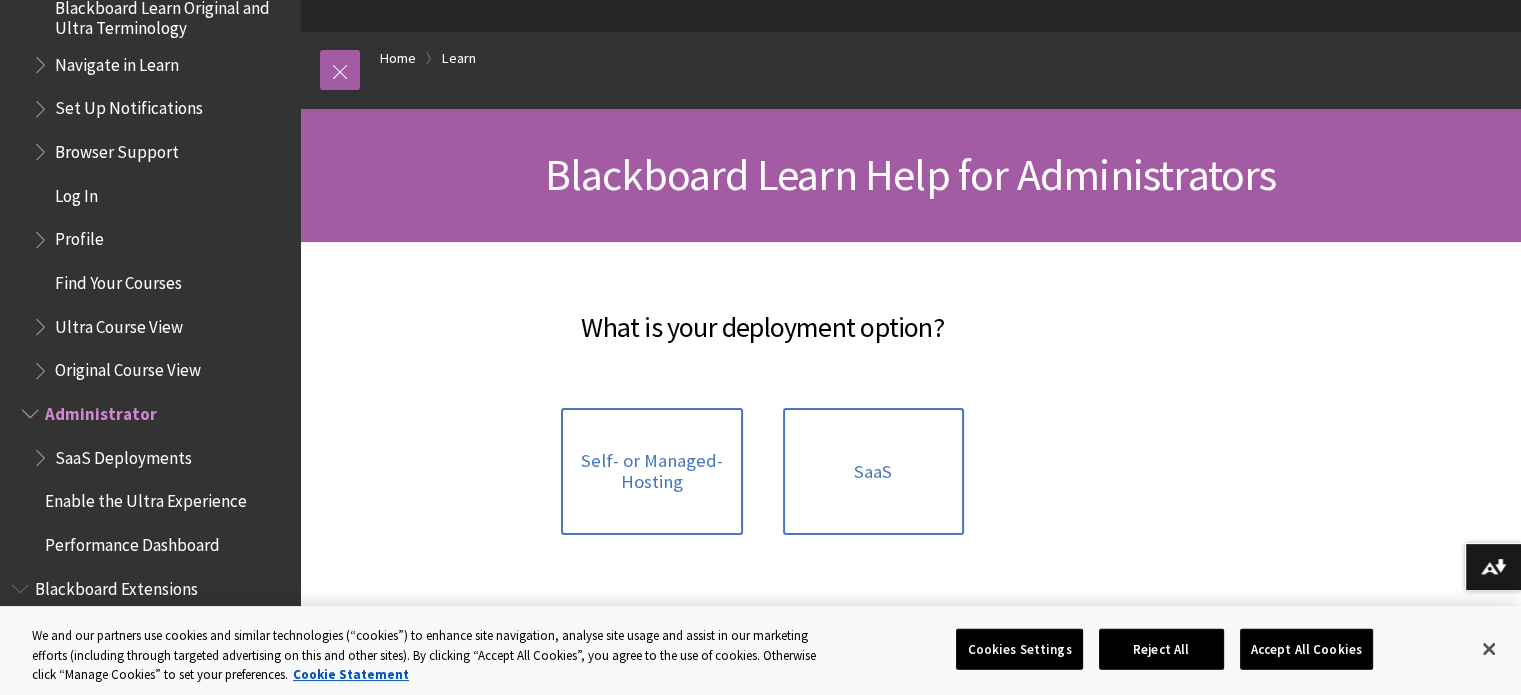 click at bounding box center [42, 366] 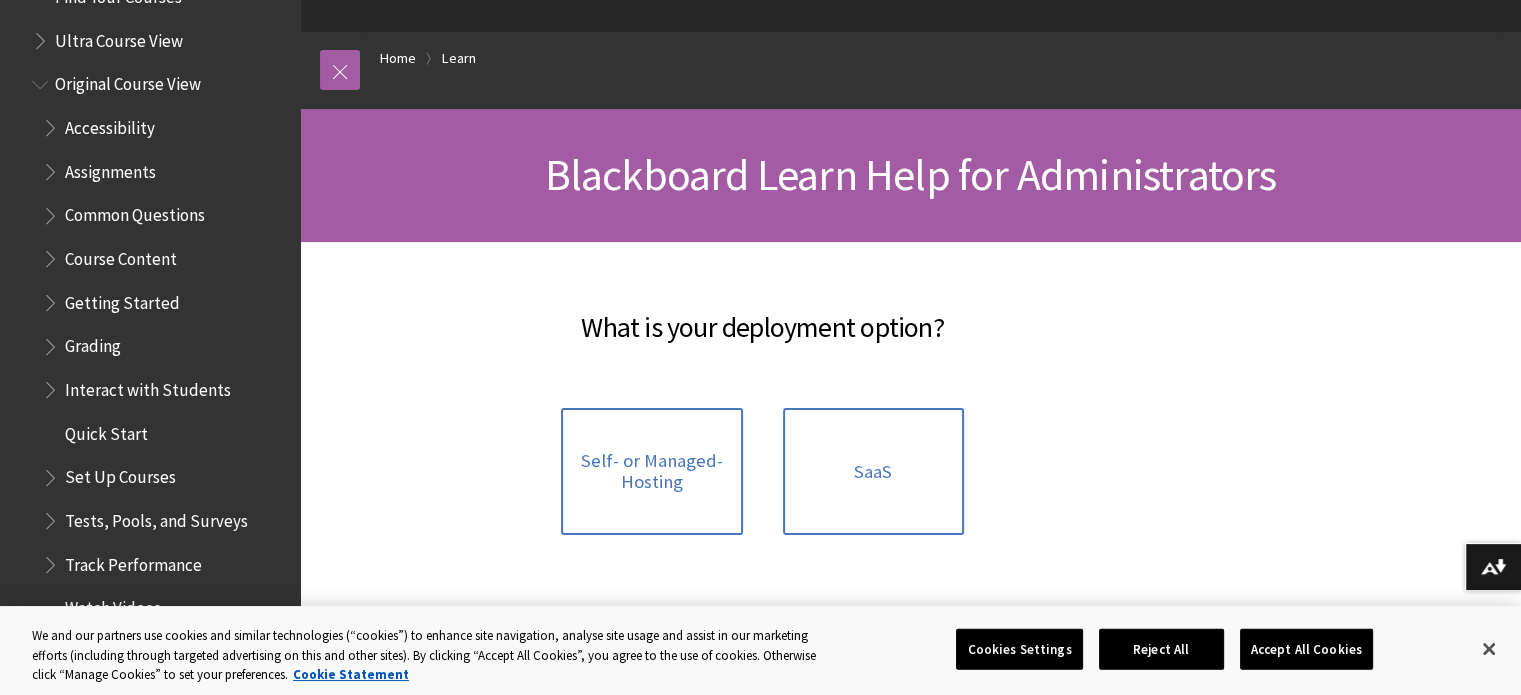 scroll, scrollTop: 2432, scrollLeft: 0, axis: vertical 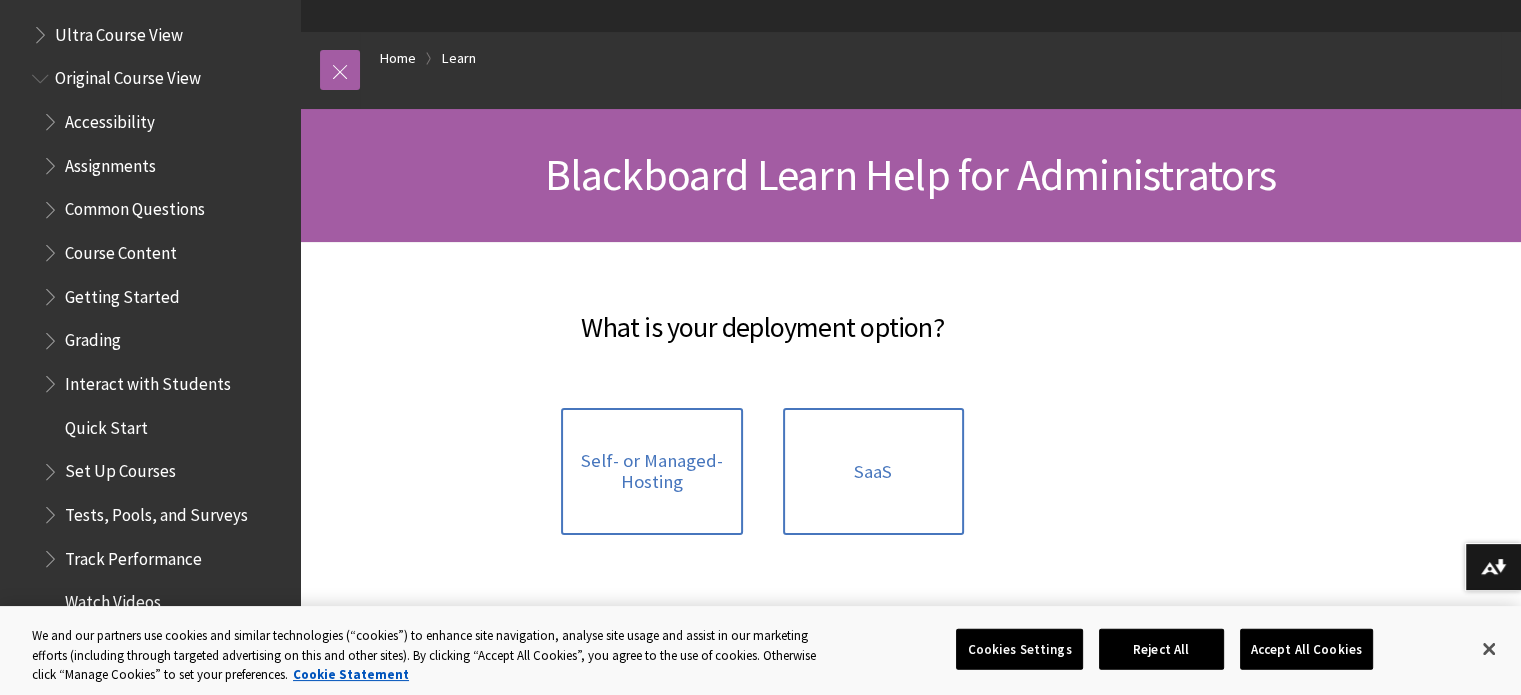 click on "Set Up Courses" at bounding box center (120, 468) 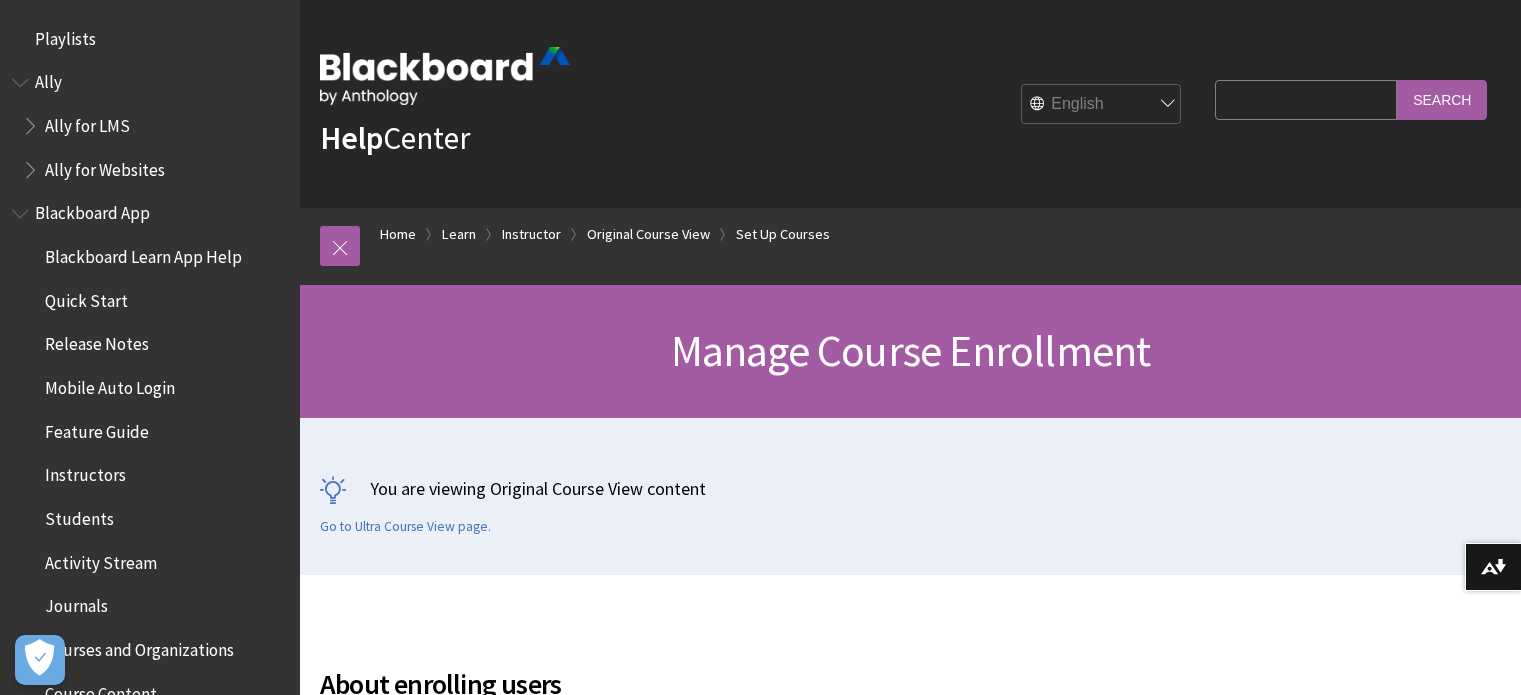 scroll, scrollTop: 359, scrollLeft: 0, axis: vertical 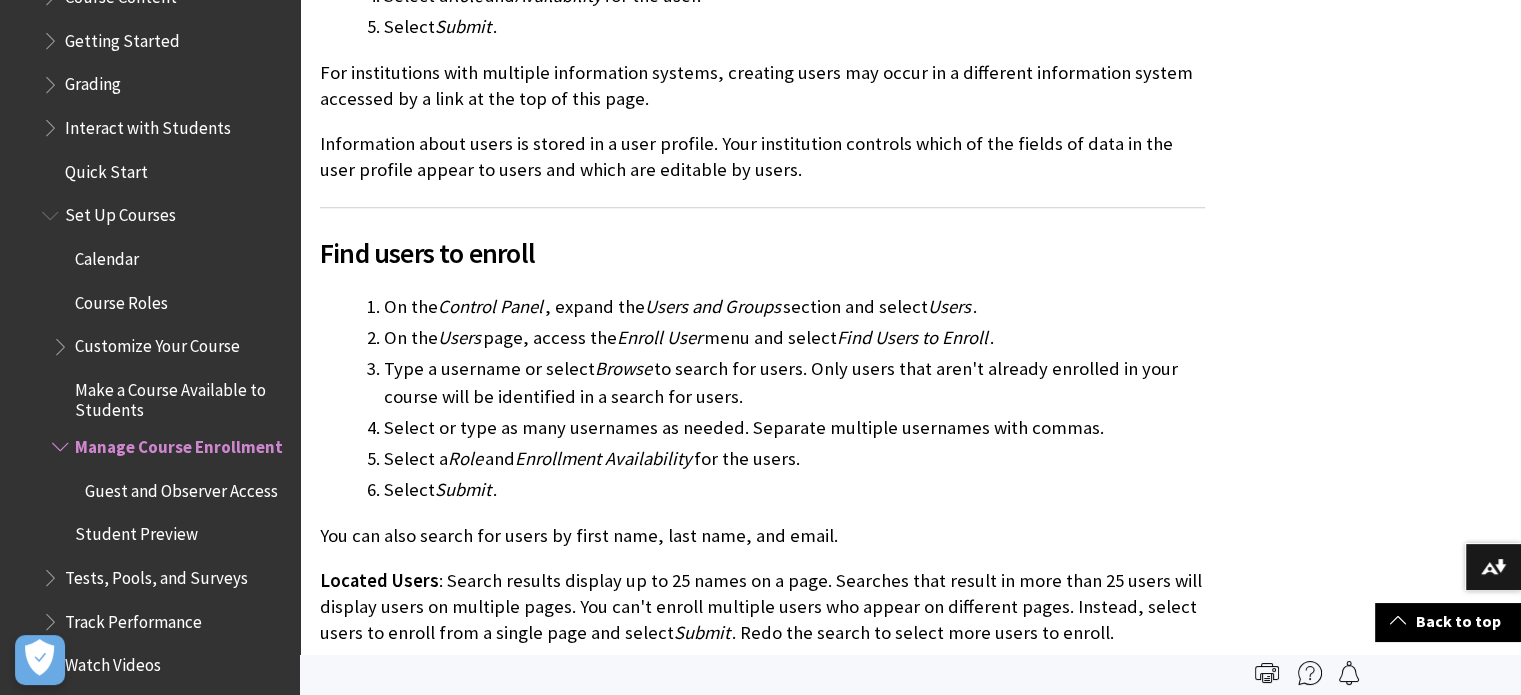 click on "Set Up Courses" at bounding box center (120, 212) 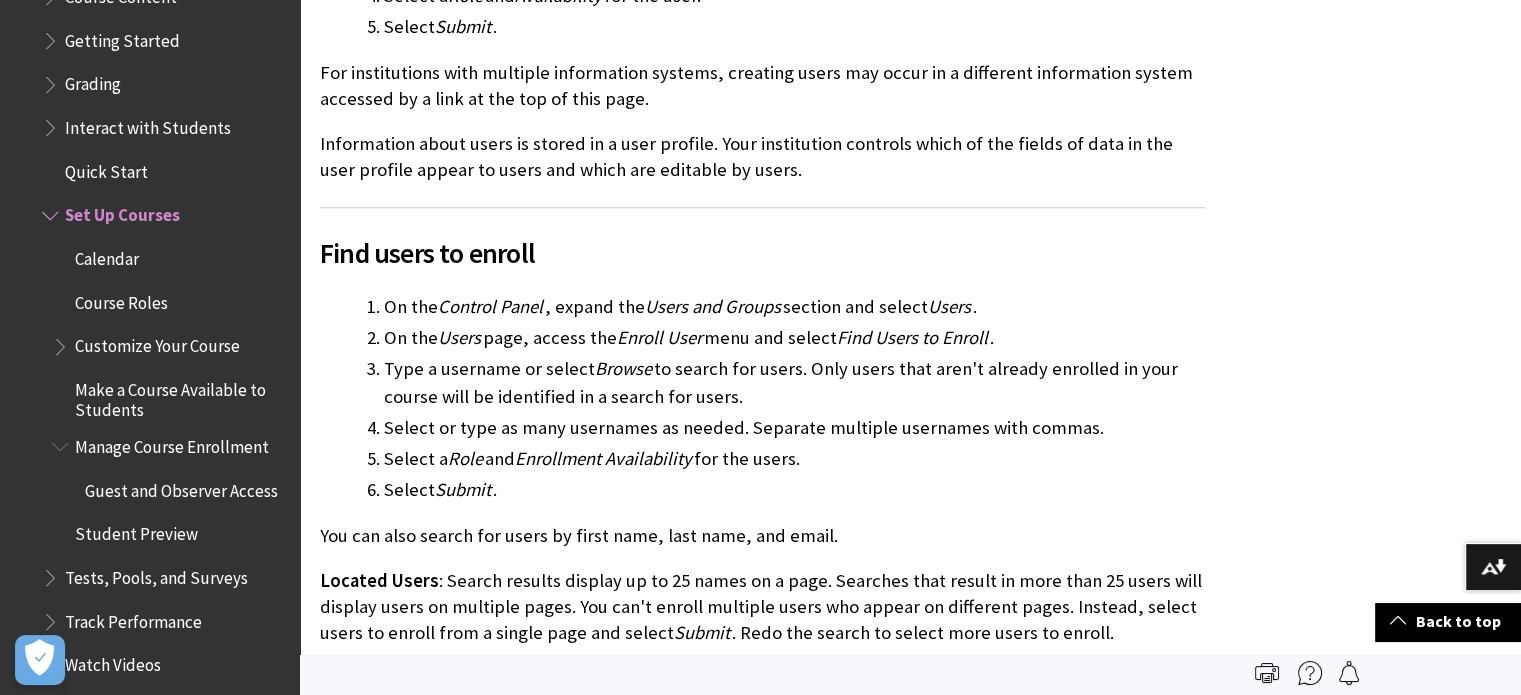 click on "Calendar" at bounding box center [107, 255] 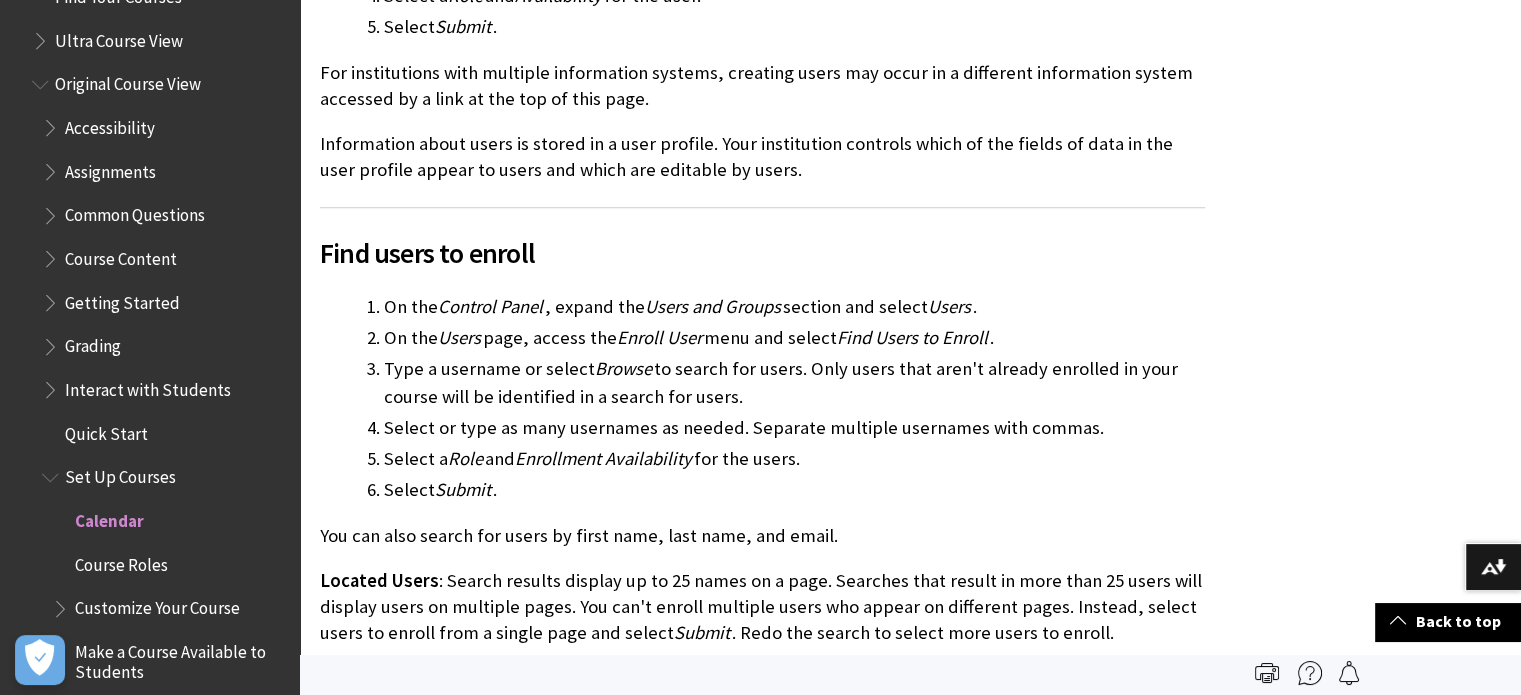 scroll, scrollTop: 2088, scrollLeft: 0, axis: vertical 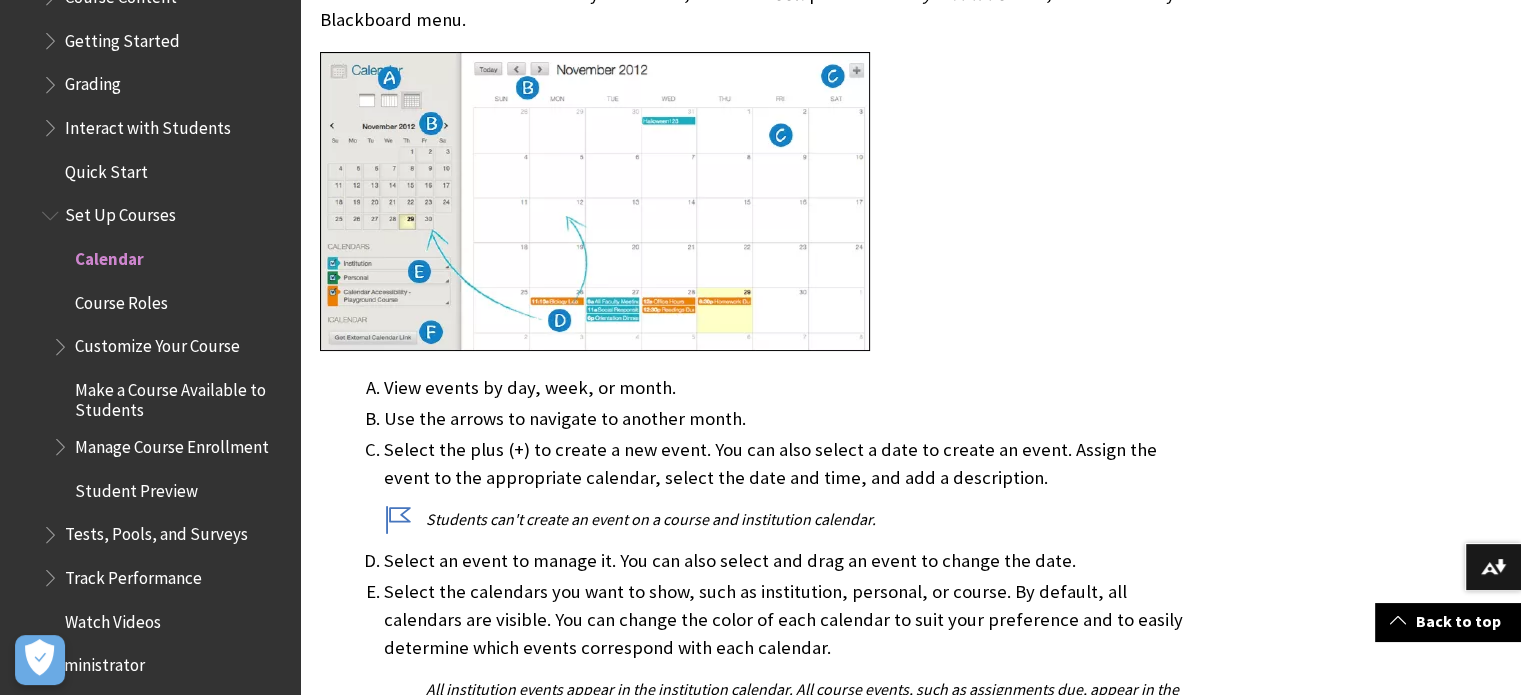 click on "Course Roles" at bounding box center (121, 299) 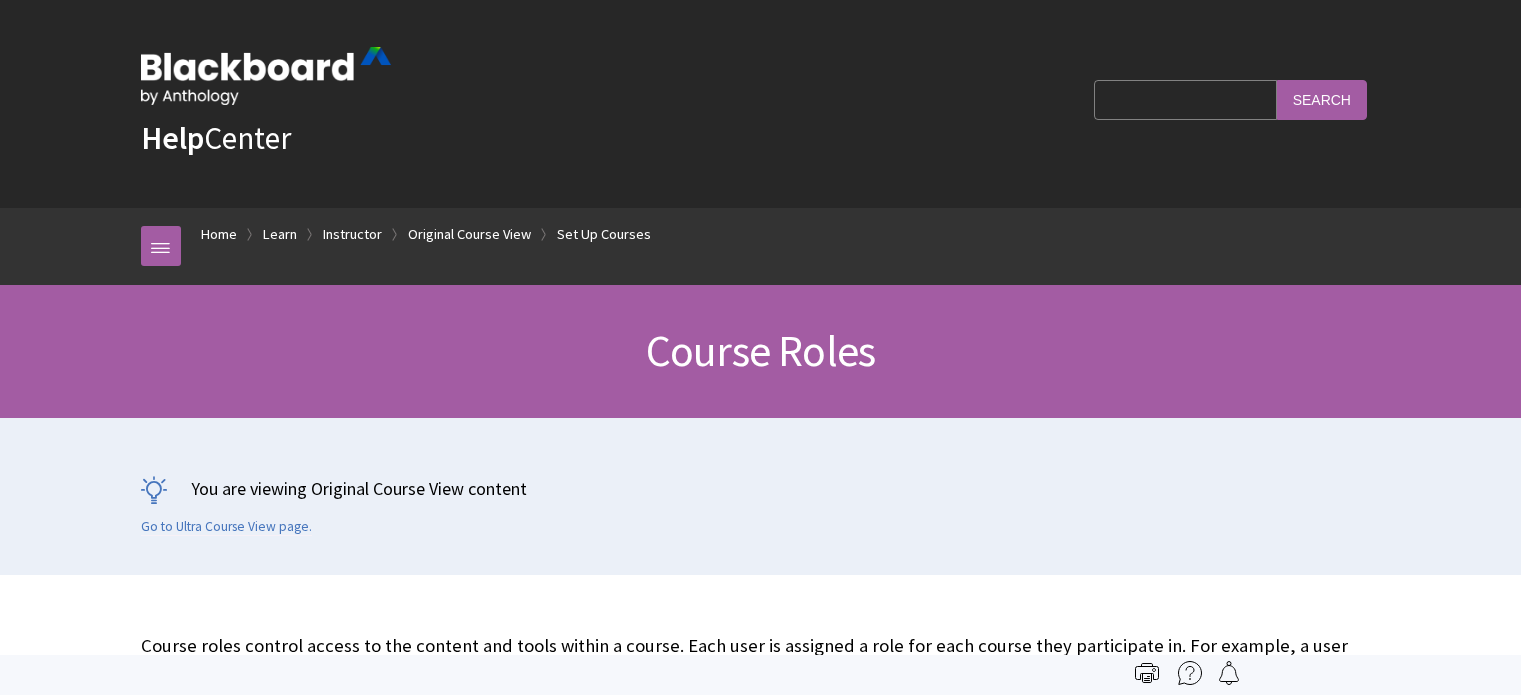 scroll, scrollTop: 279, scrollLeft: 0, axis: vertical 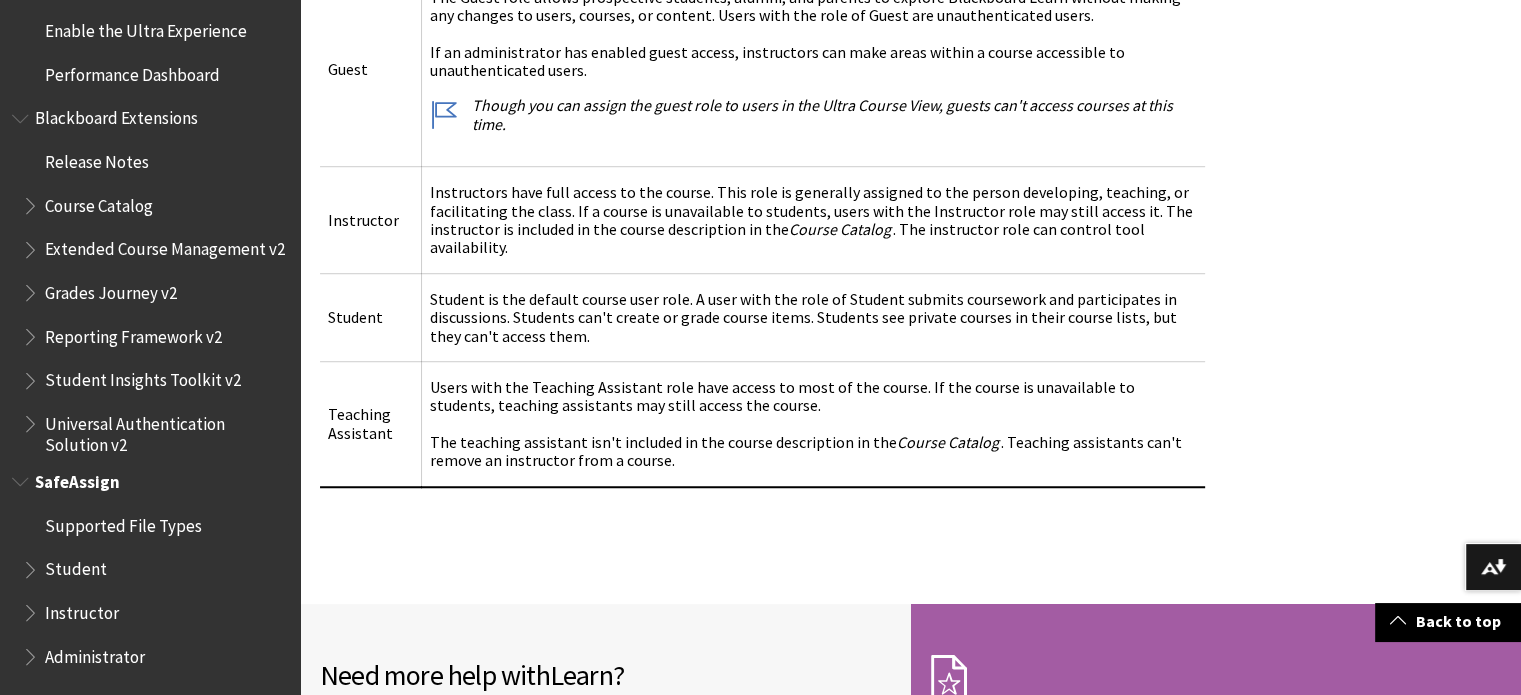 click on "Instructor" at bounding box center (82, 608) 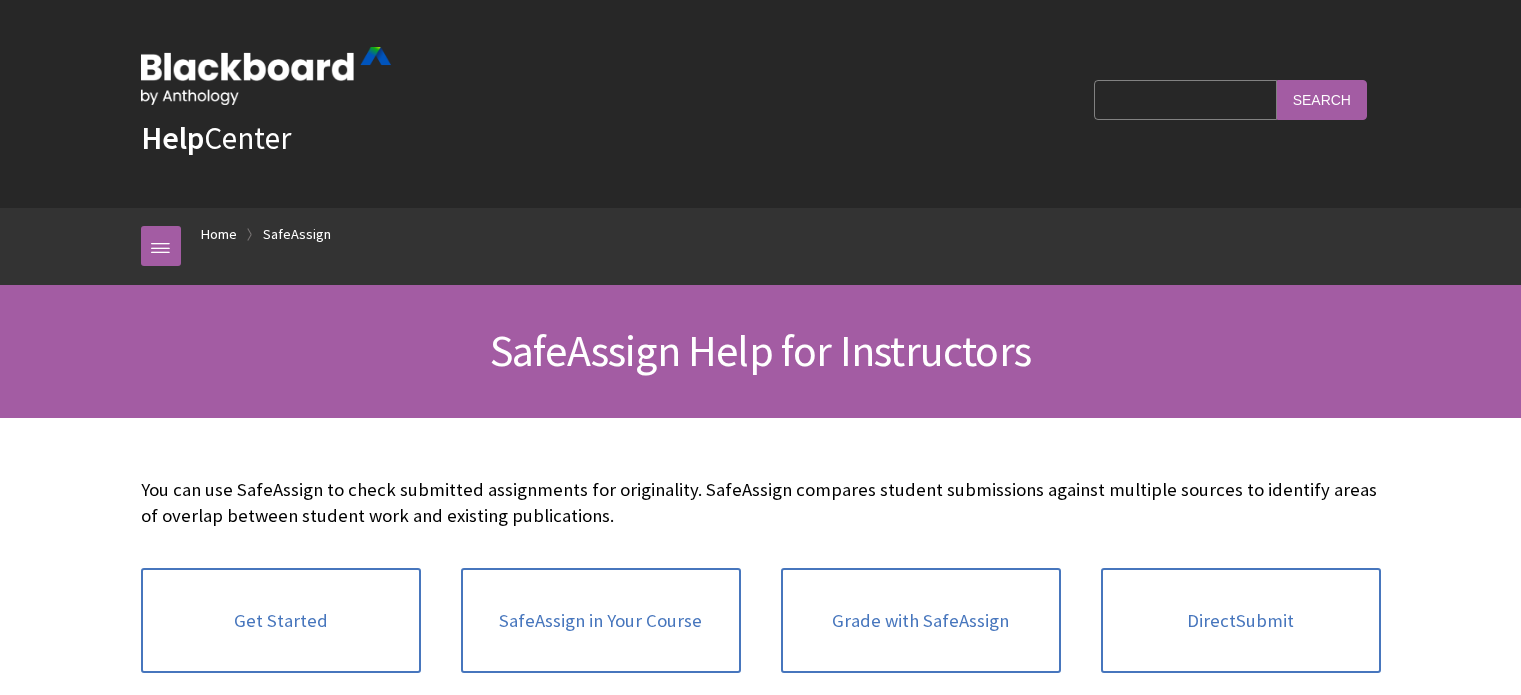 scroll, scrollTop: 364, scrollLeft: 0, axis: vertical 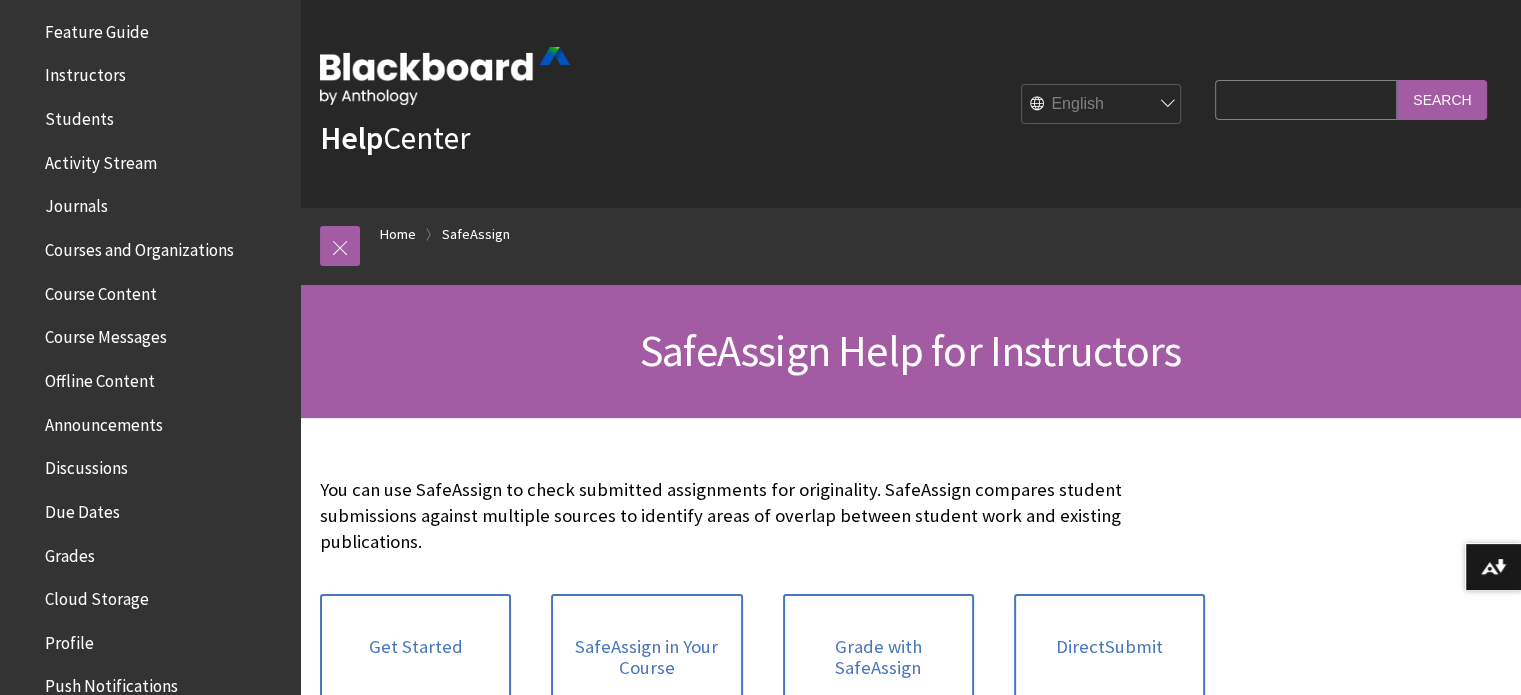 click on "Courses and Organizations" at bounding box center [139, 246] 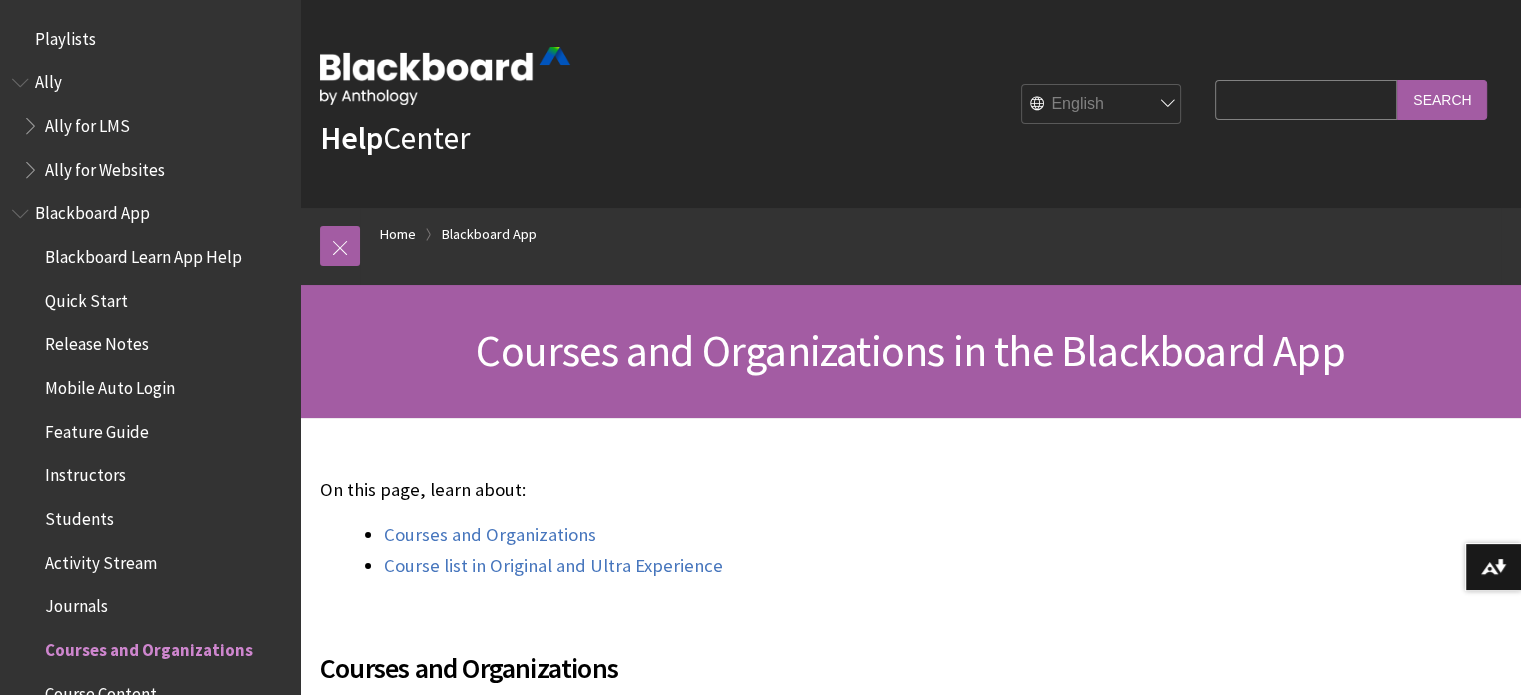scroll, scrollTop: 294, scrollLeft: 0, axis: vertical 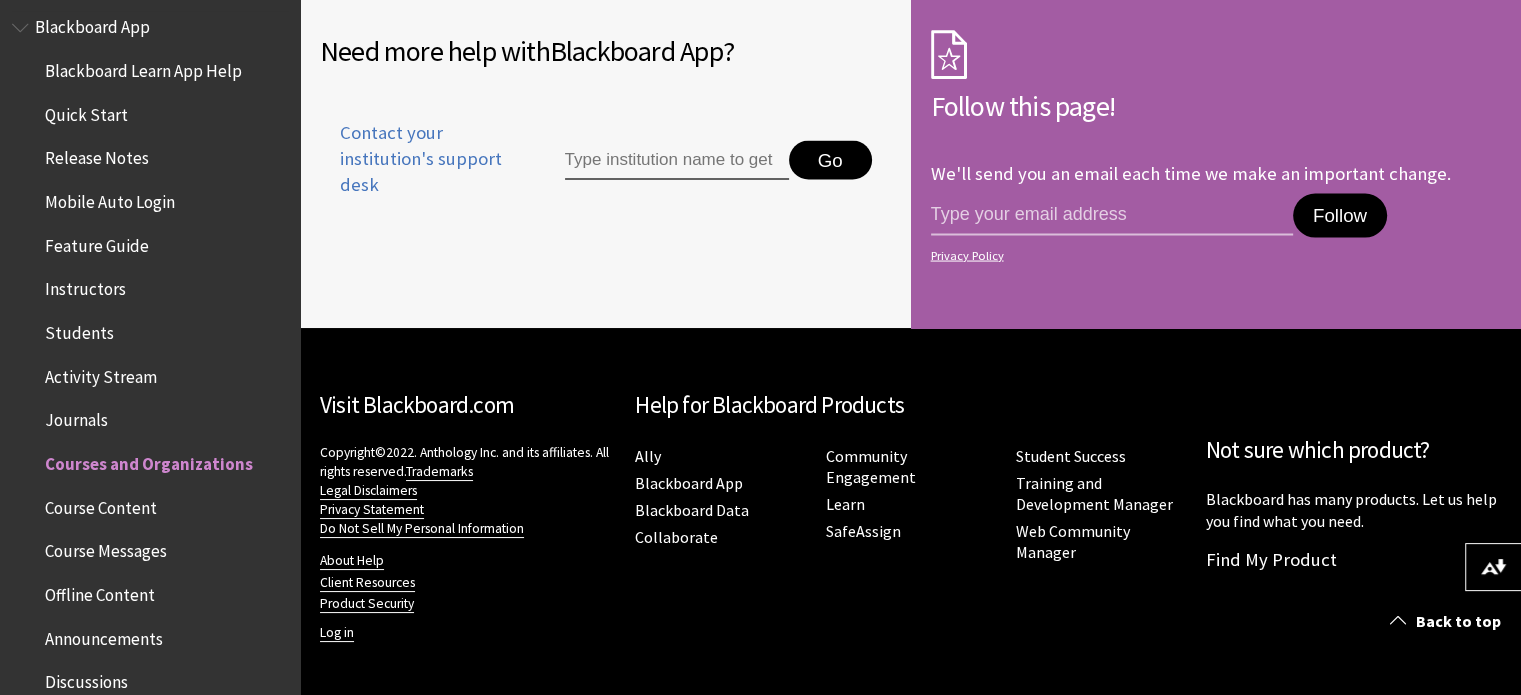 click on "Course Content" at bounding box center [101, 504] 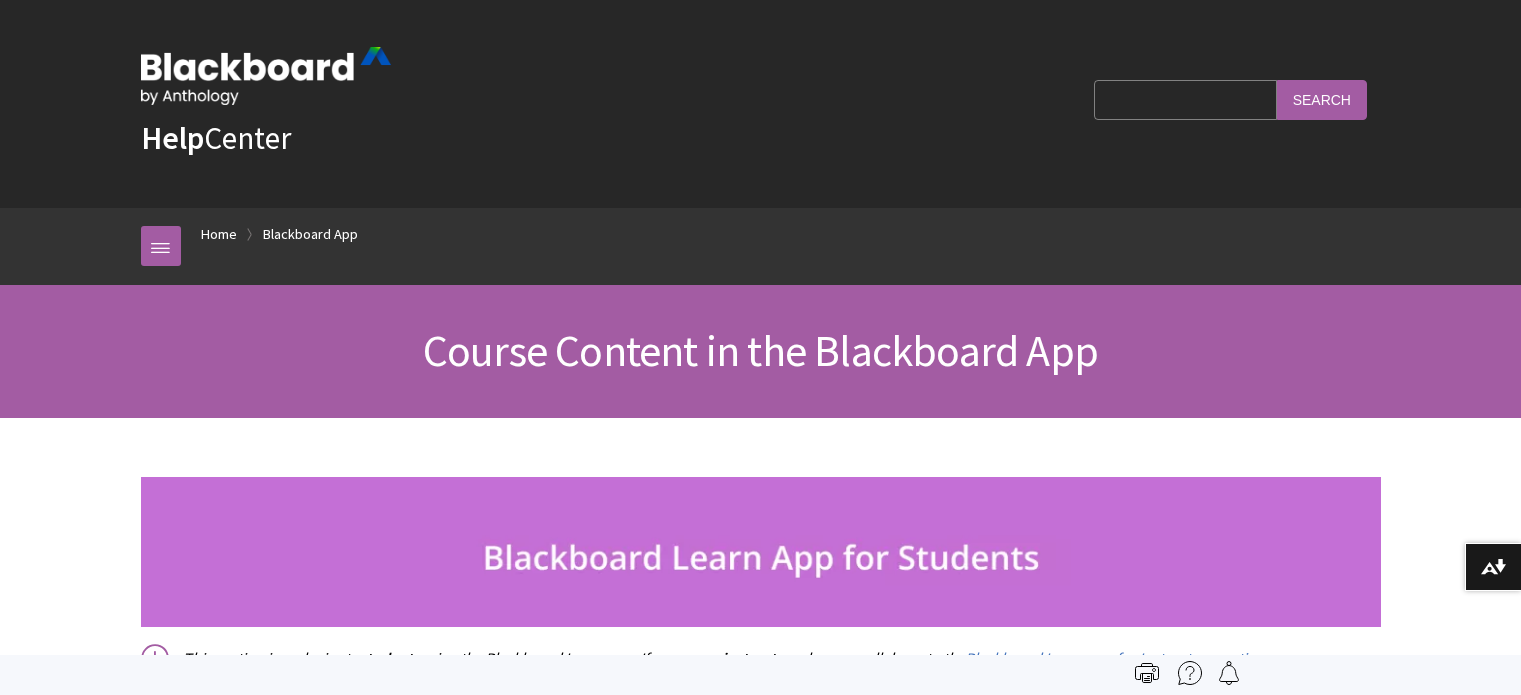 scroll, scrollTop: 392, scrollLeft: 0, axis: vertical 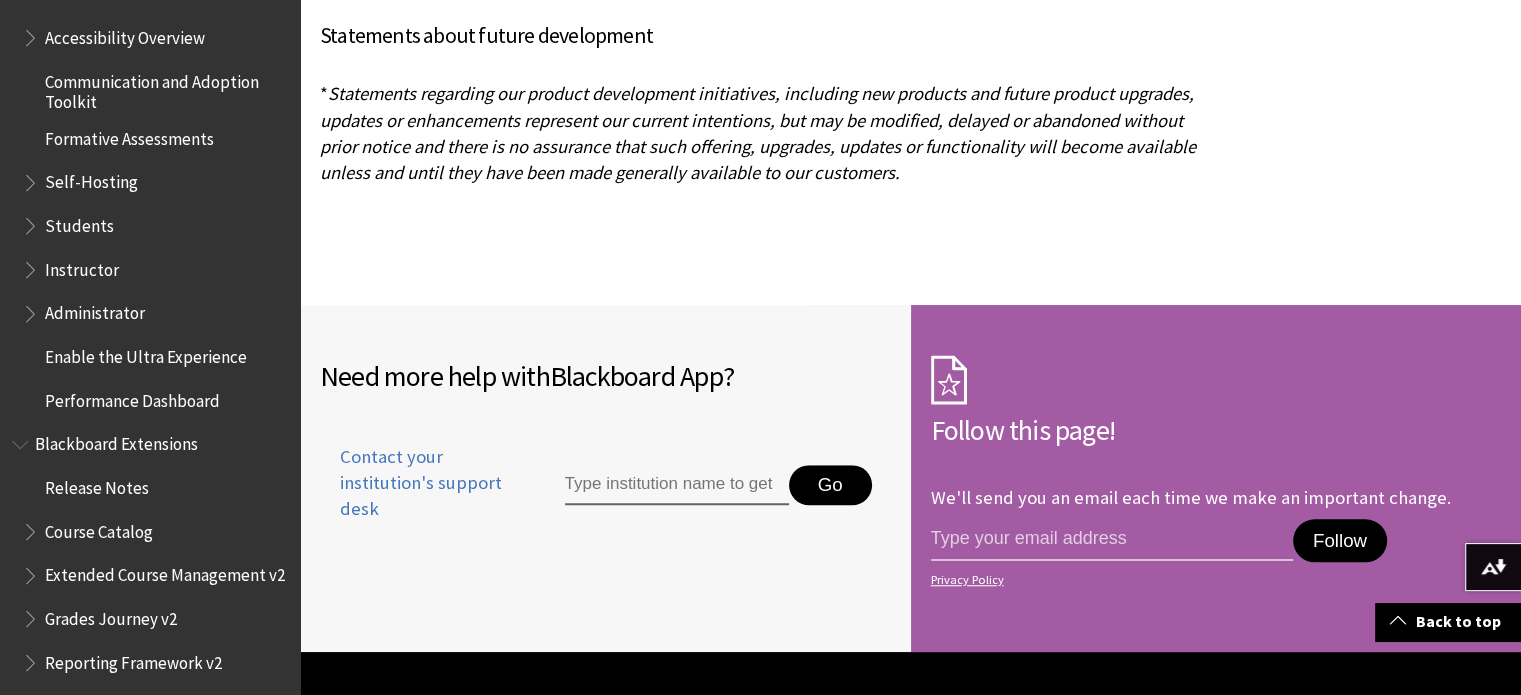 click on "Performance Dashboard" at bounding box center [132, 397] 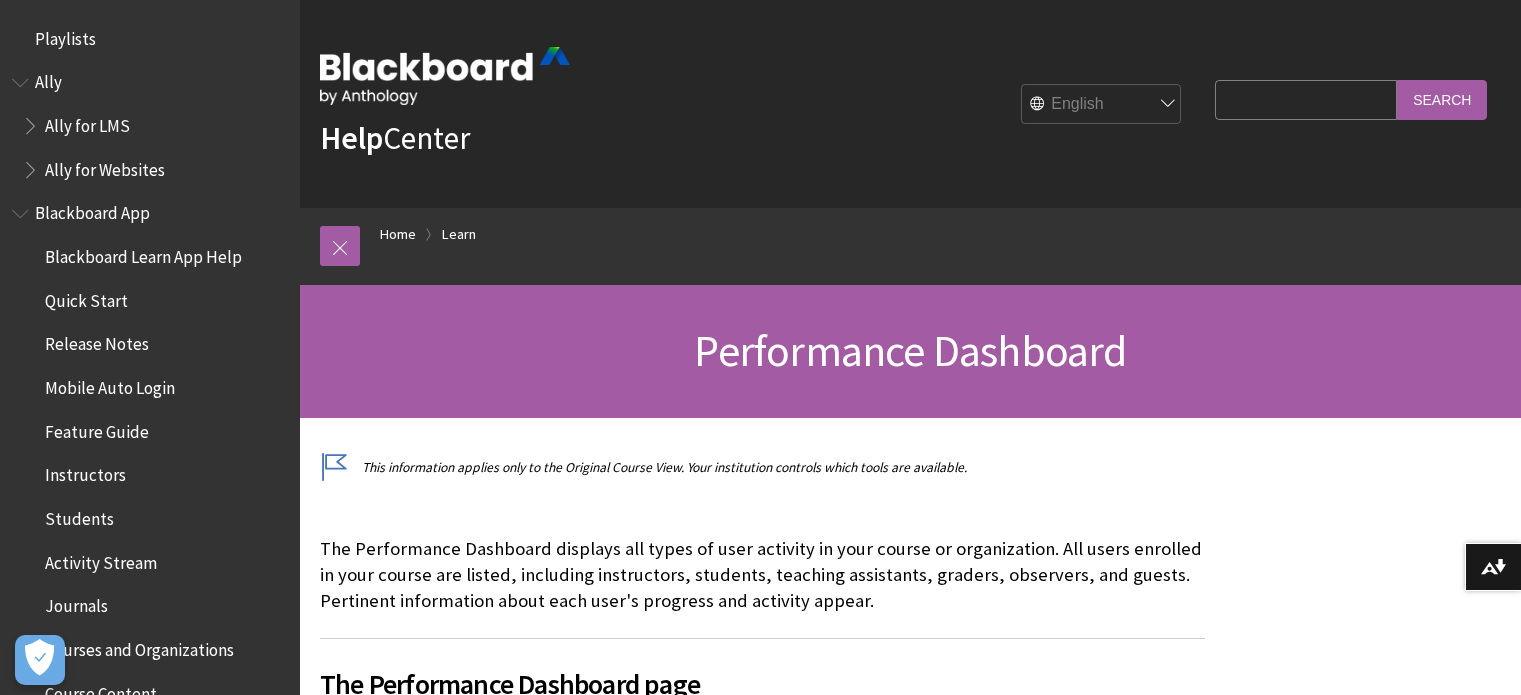scroll, scrollTop: 1360, scrollLeft: 0, axis: vertical 